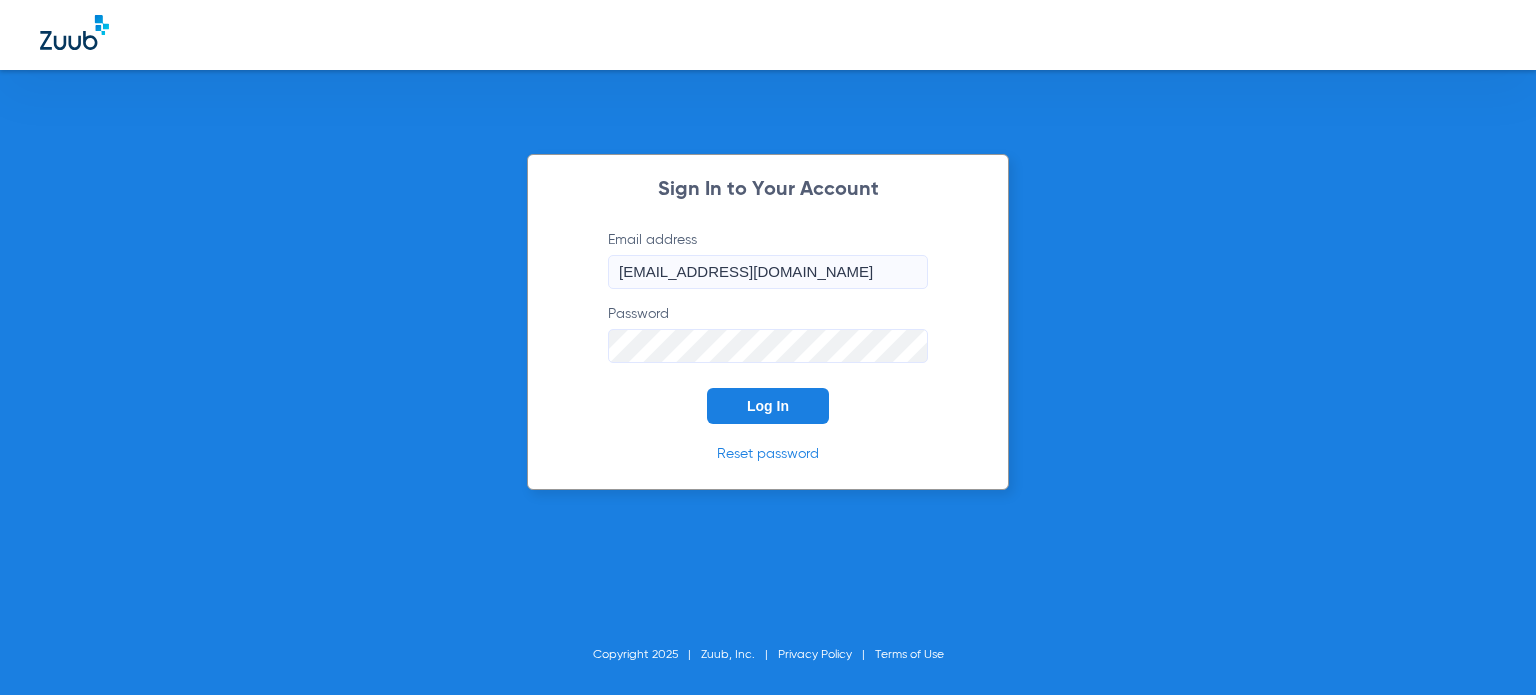 scroll, scrollTop: 0, scrollLeft: 0, axis: both 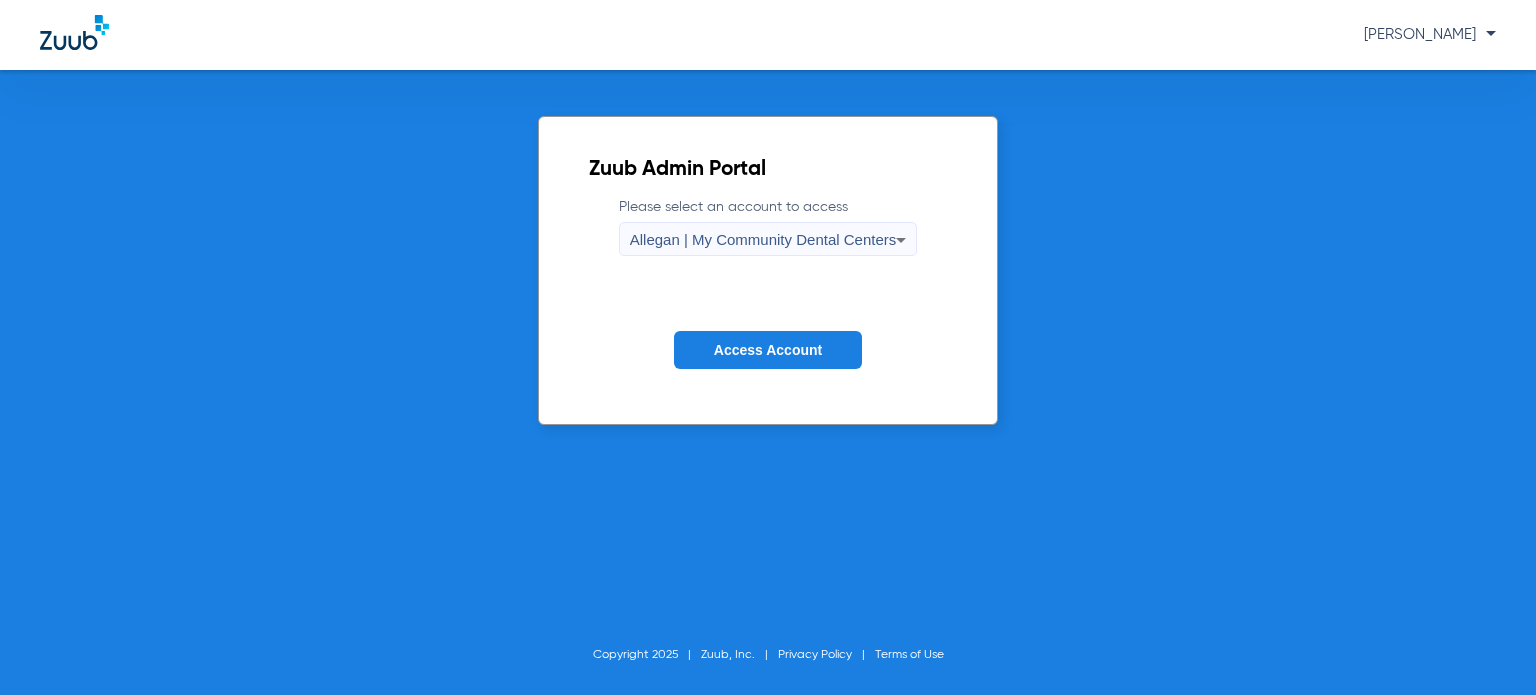 click on "Allegan | My Community Dental Centers" at bounding box center (763, 239) 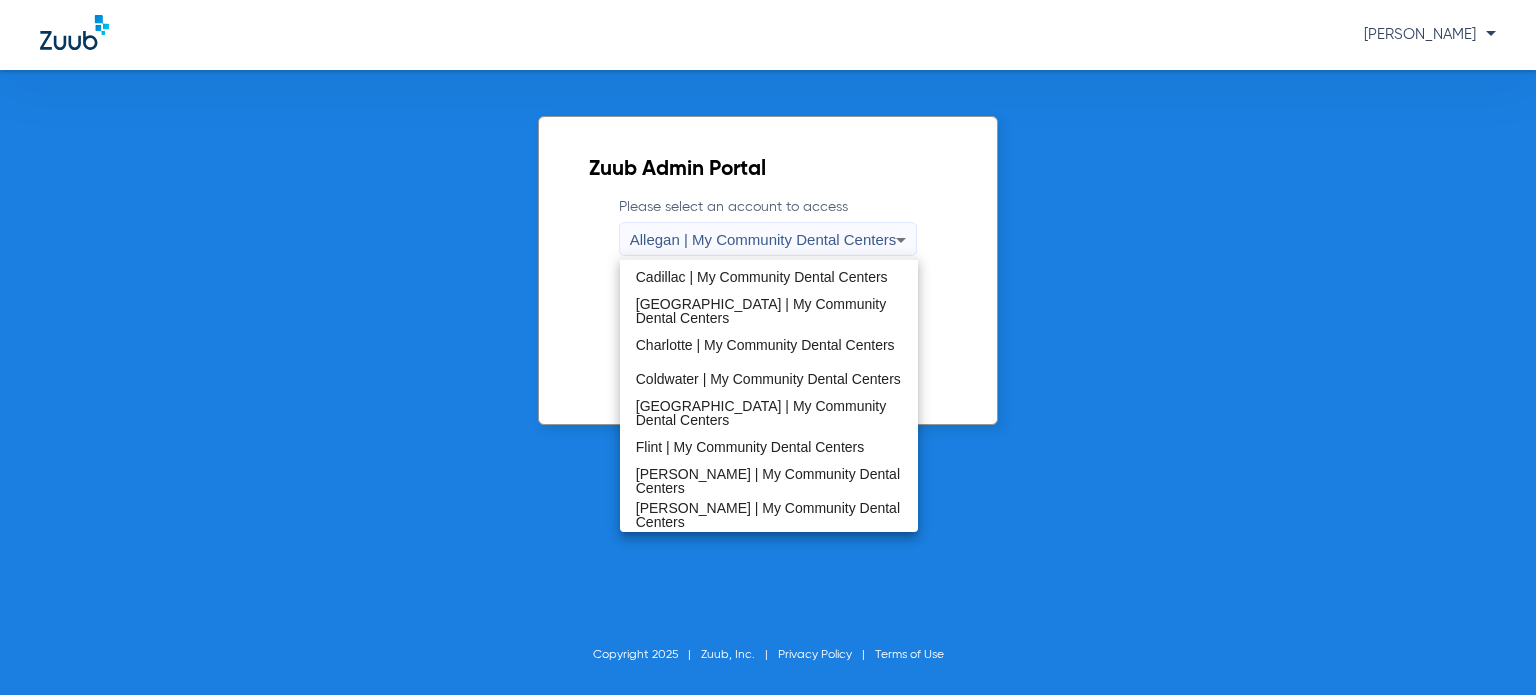 scroll, scrollTop: 200, scrollLeft: 0, axis: vertical 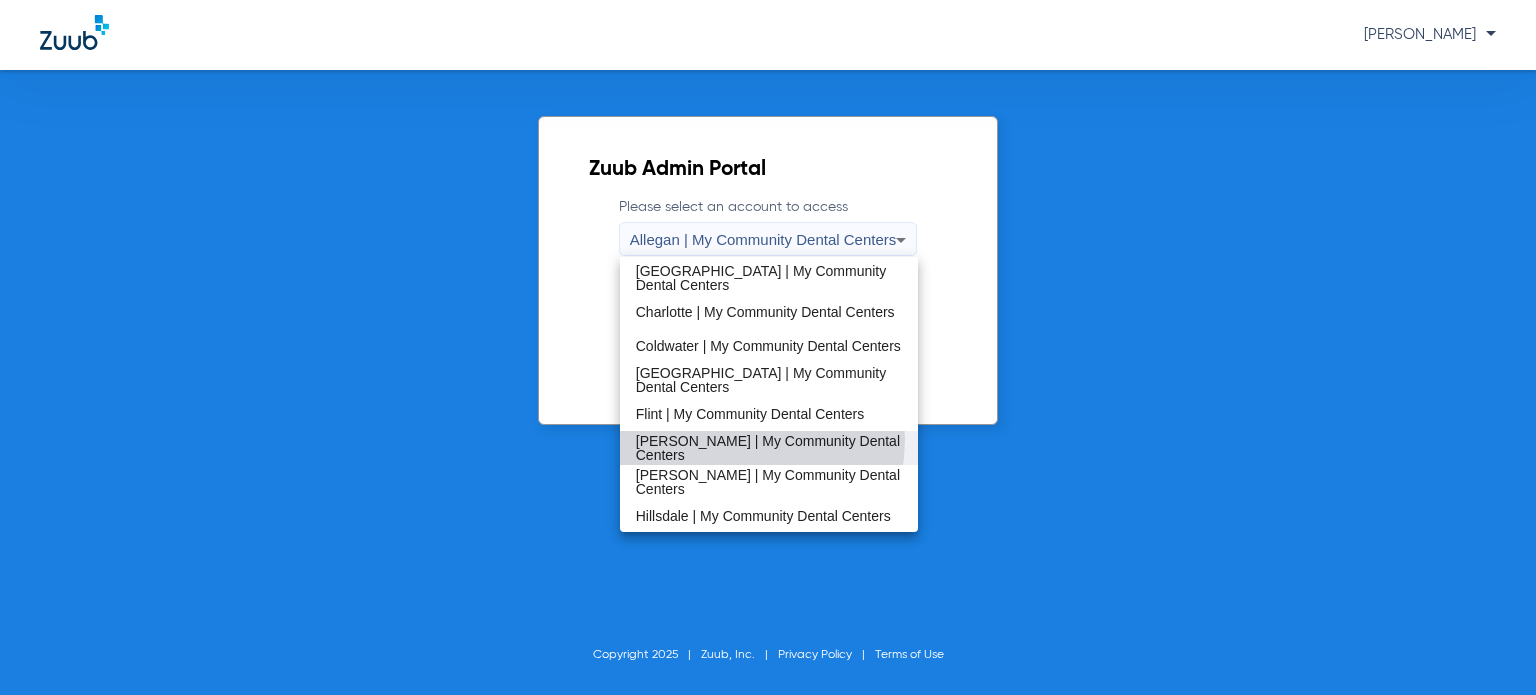 click on "[PERSON_NAME] | My Community Dental Centers" at bounding box center [769, 448] 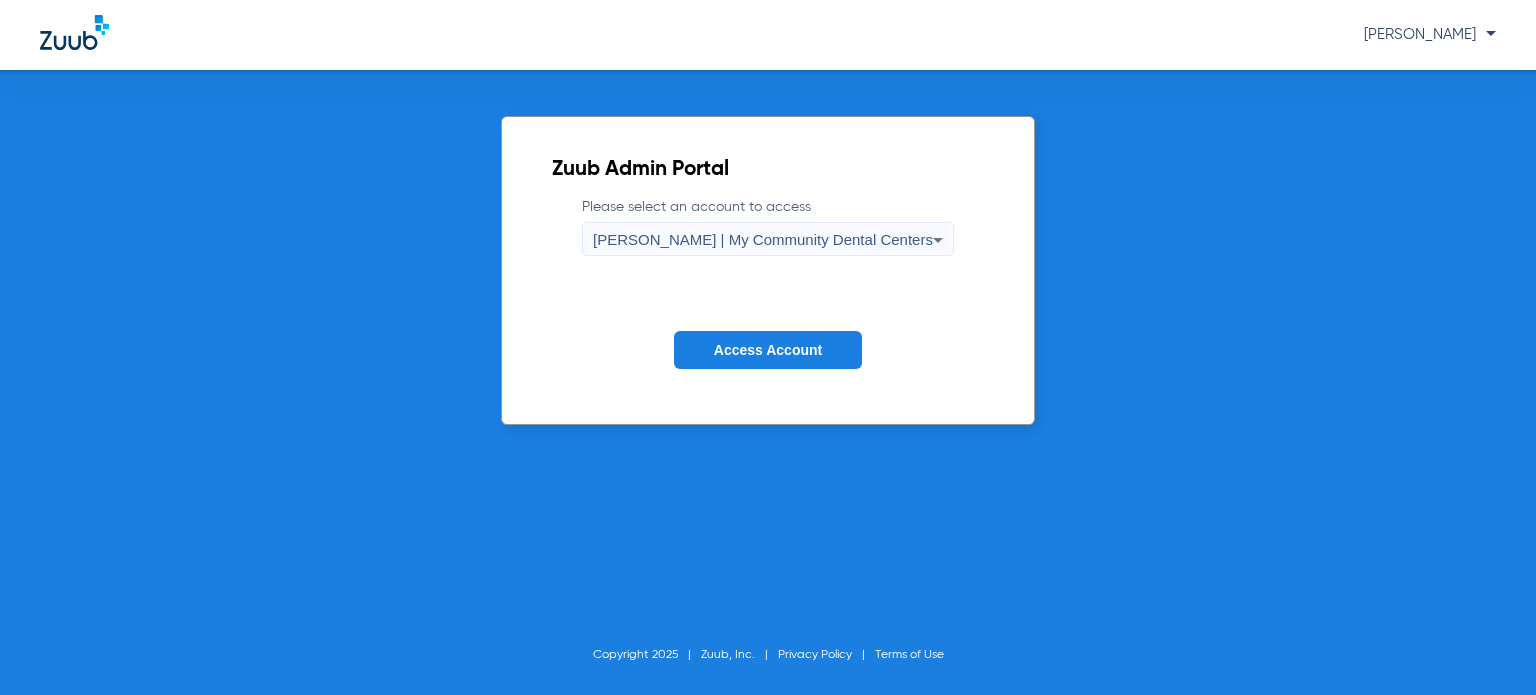 click on "Access Account" 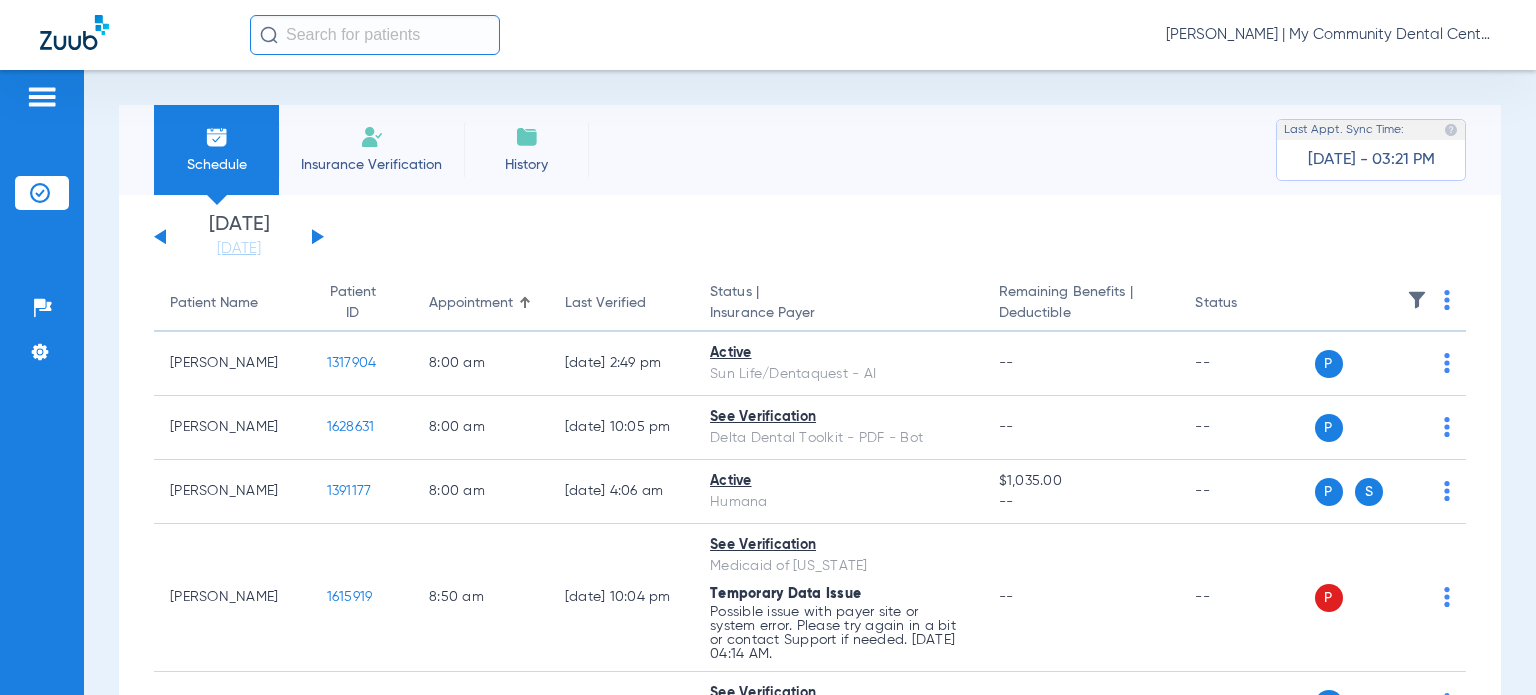 click on "[DATE]   [DATE]   [DATE]   [DATE]   [DATE]   [DATE]   [DATE]   [DATE]   [DATE]   [DATE]   [DATE]   [DATE]   [DATE]   [DATE]   [DATE]   [DATE]   [DATE]   [DATE]   [DATE]   [DATE]   [DATE]   [DATE]   [DATE]   [DATE]   [DATE]   [DATE]   [DATE]   [DATE]   [DATE]   [DATE]   [DATE]   [DATE]   [DATE]   [DATE]   [DATE]   [DATE]   [DATE]   [DATE]   [DATE]   [DATE]   [DATE]   [DATE]   [DATE]   [DATE]  Su 1" 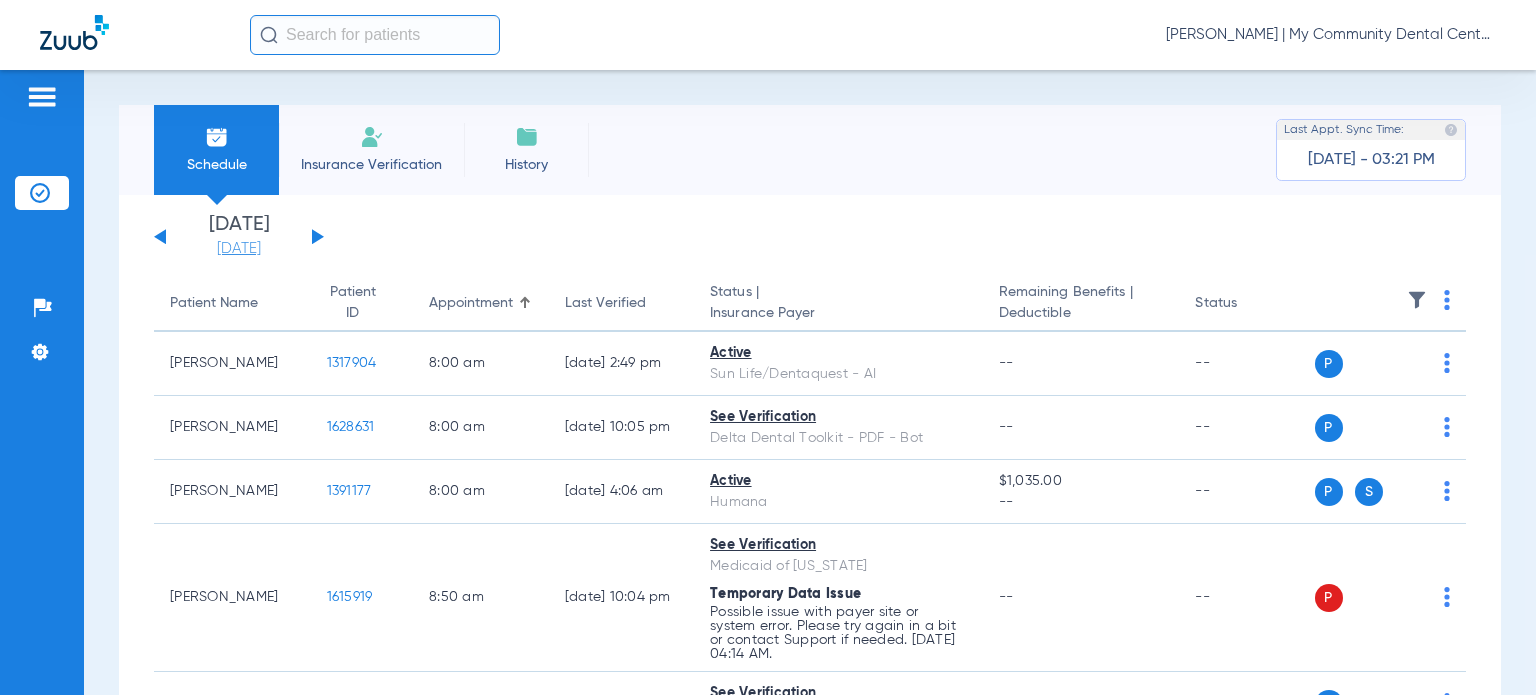 click on "[DATE]" 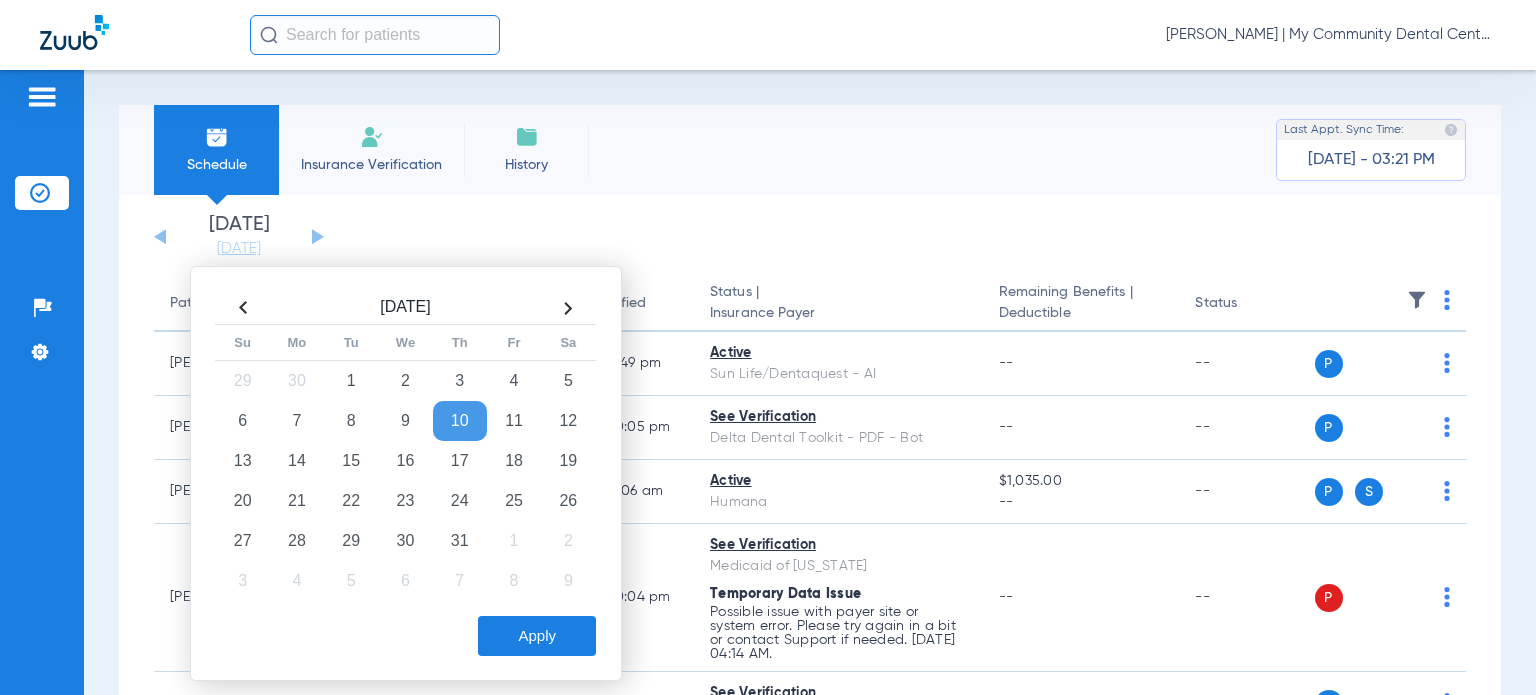 drag, startPoint x: 361, startPoint y: 458, endPoint x: 420, endPoint y: 519, distance: 84.8646 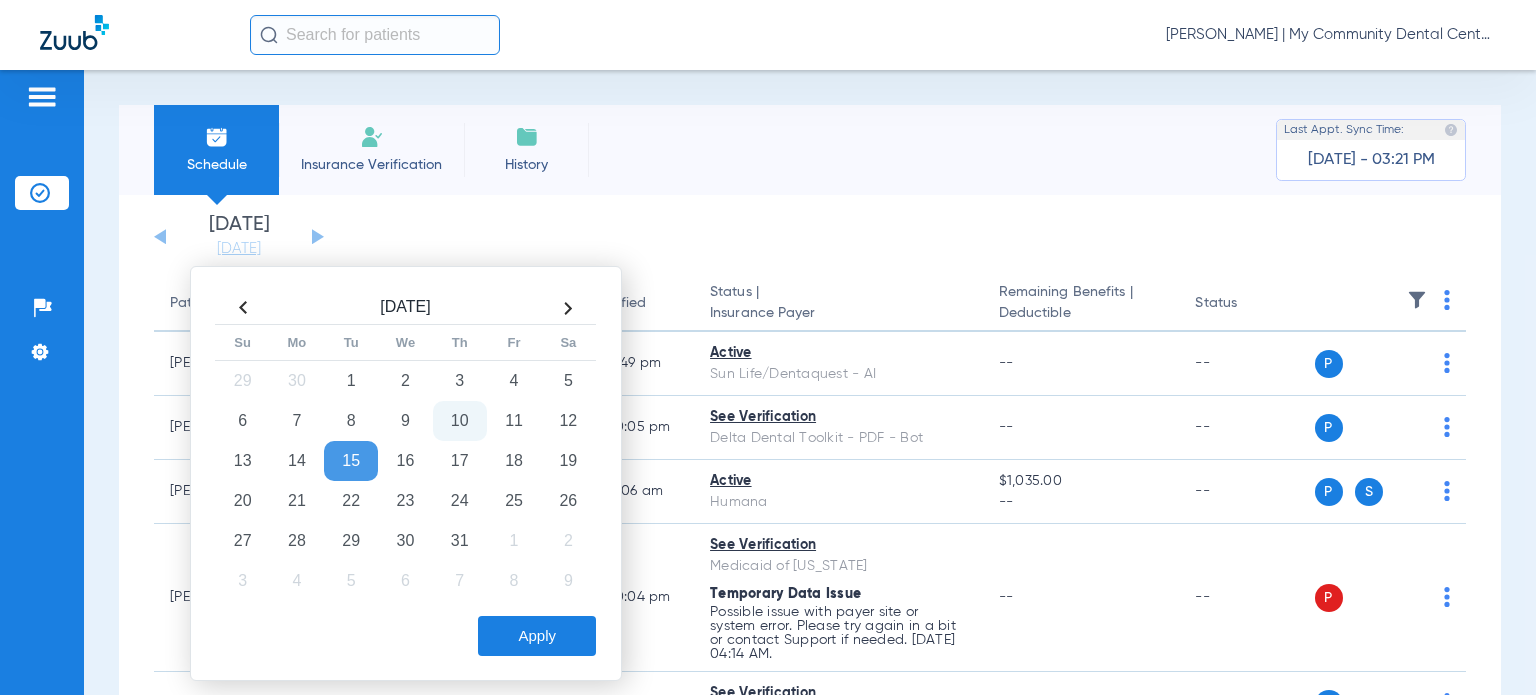 click on "Apply" 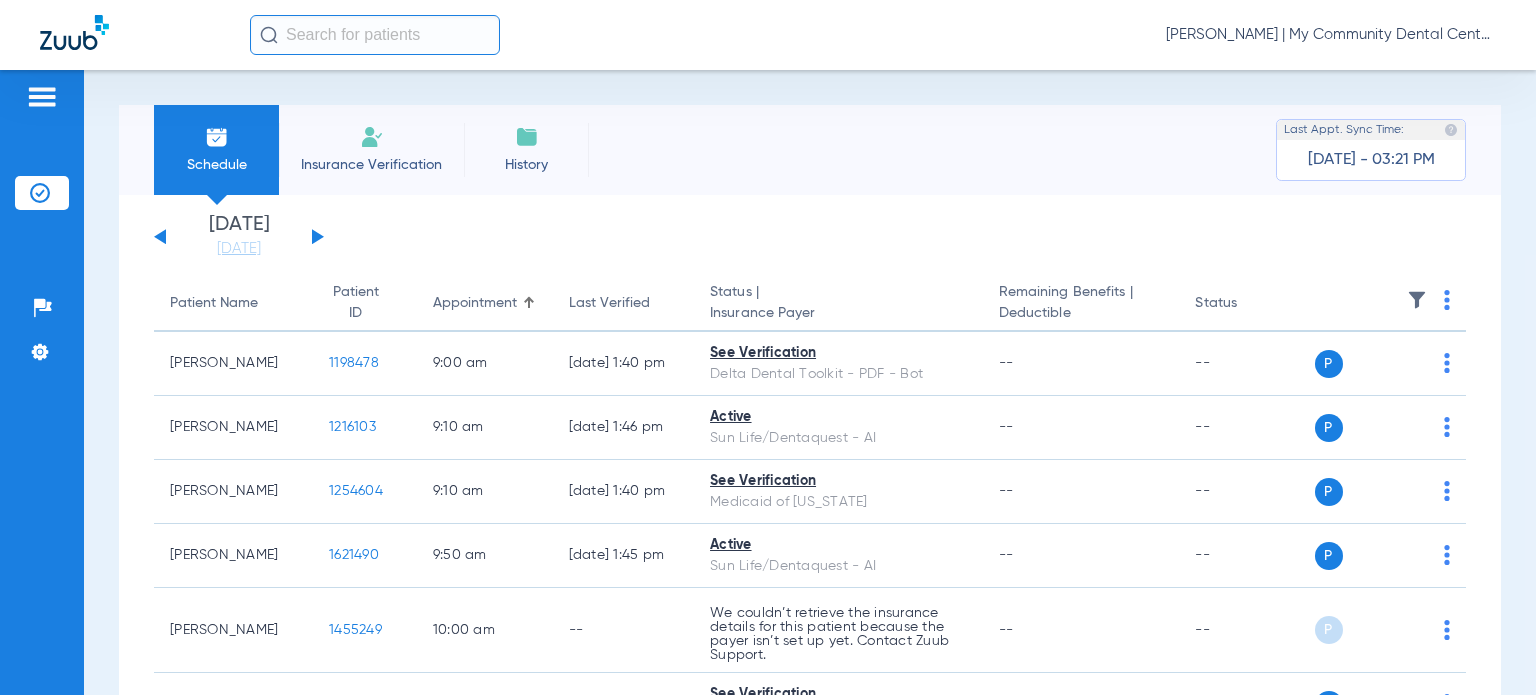 click 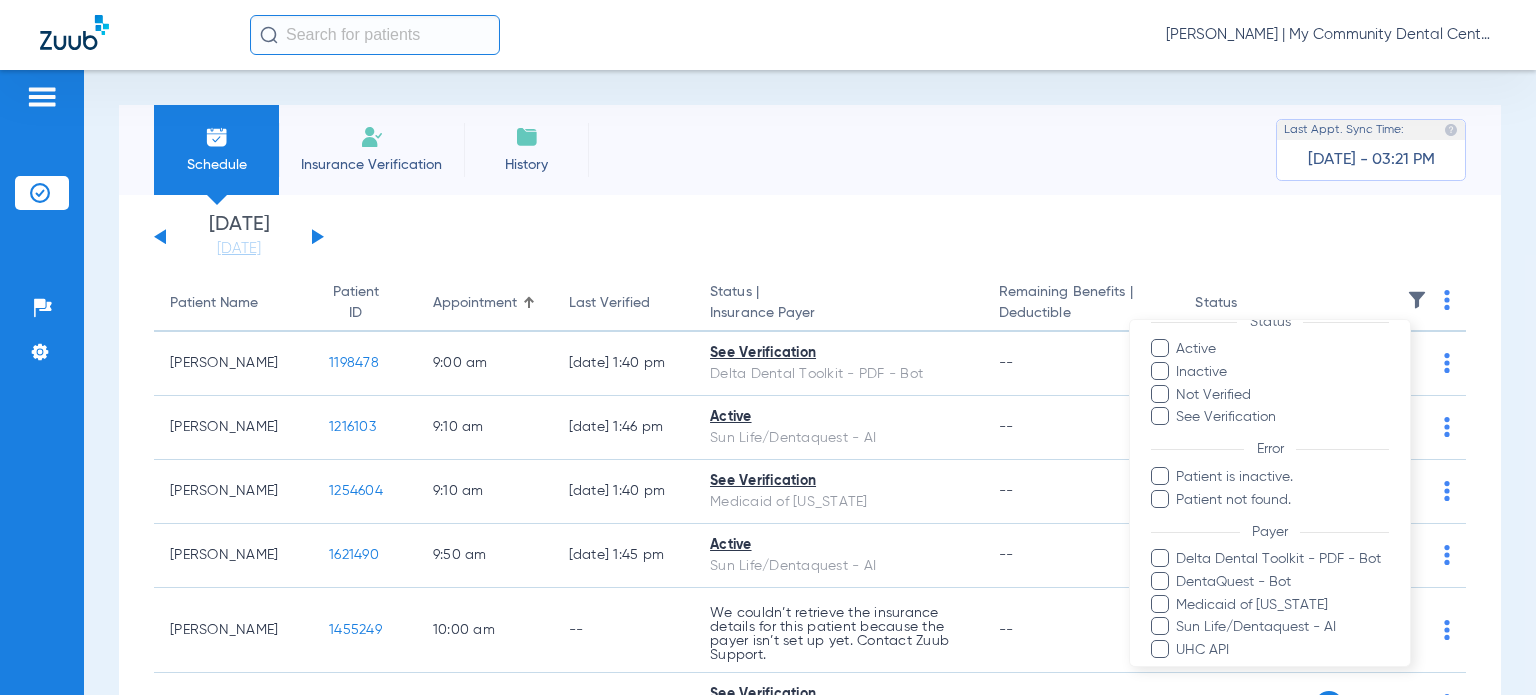 scroll, scrollTop: 100, scrollLeft: 0, axis: vertical 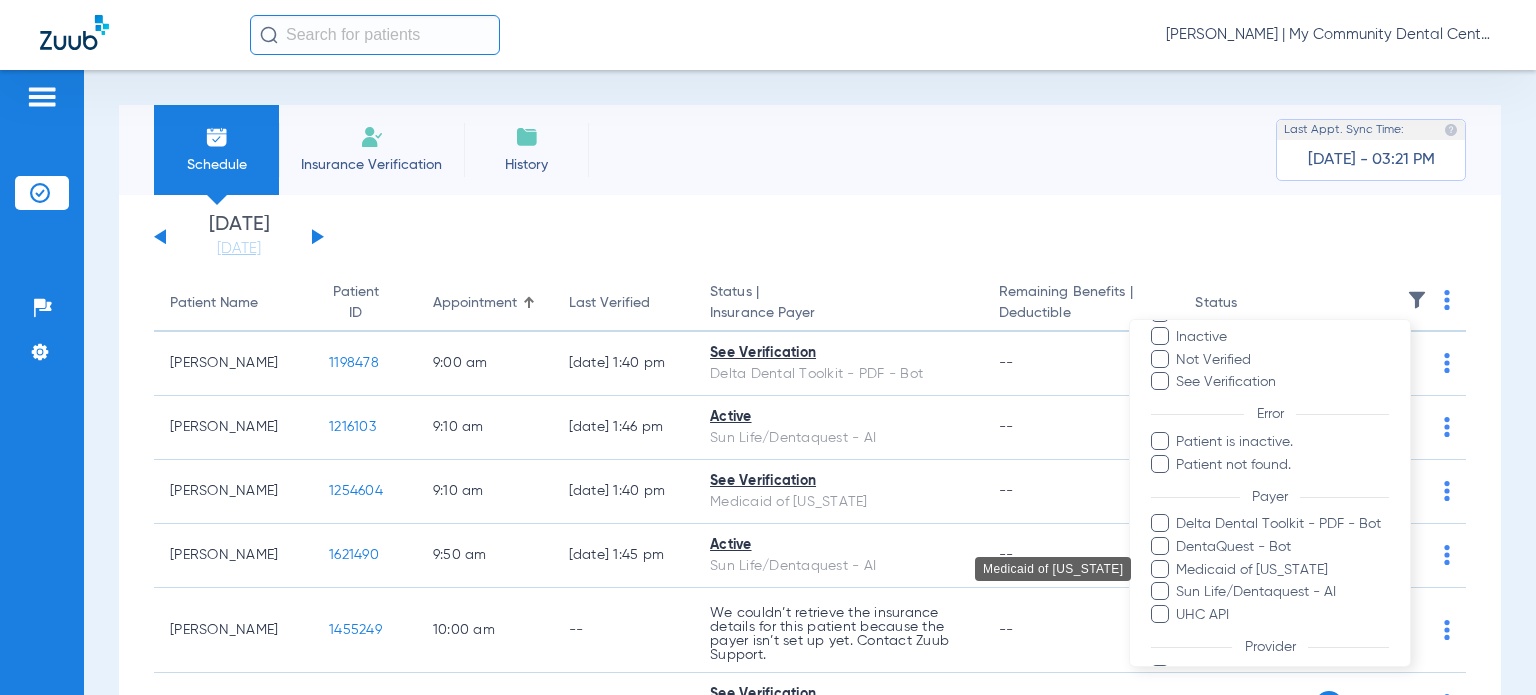 click on "Medicaid of [US_STATE]" at bounding box center (1283, 569) 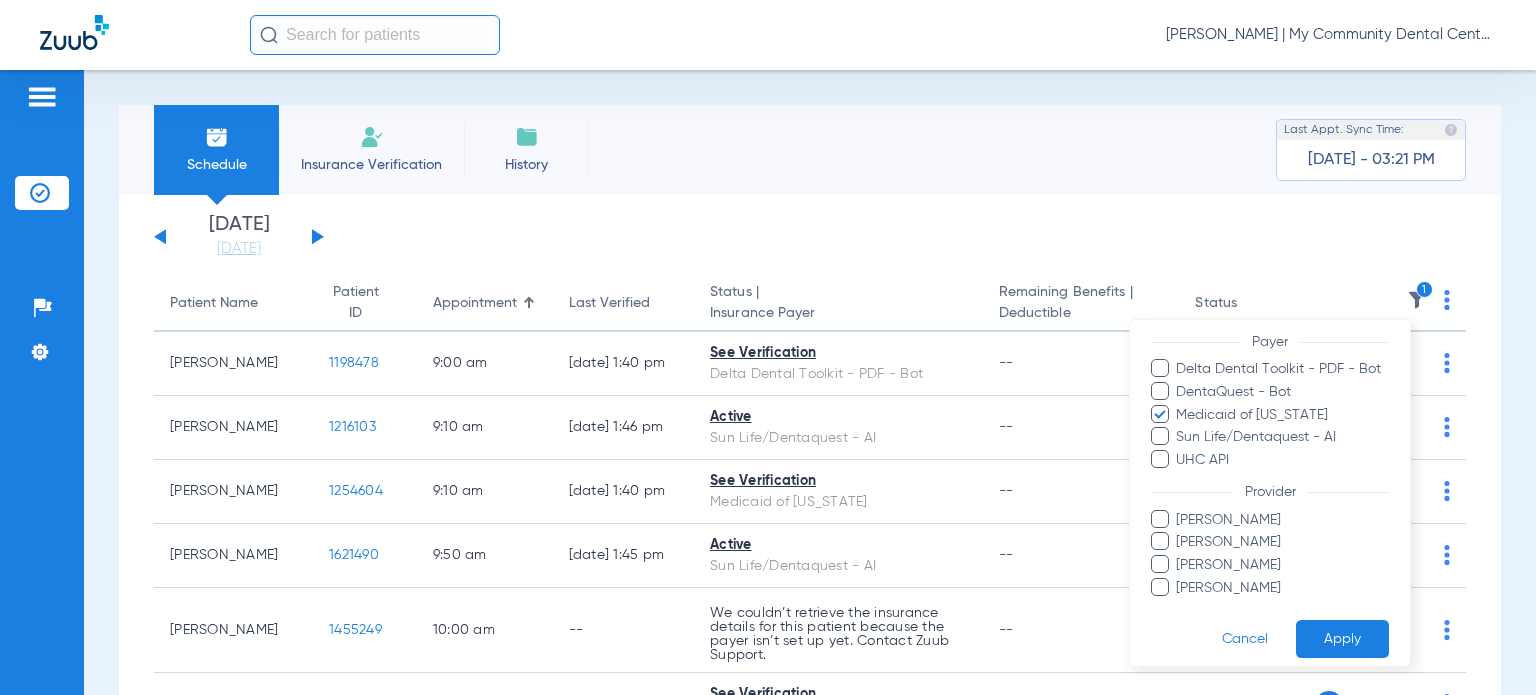 scroll, scrollTop: 268, scrollLeft: 0, axis: vertical 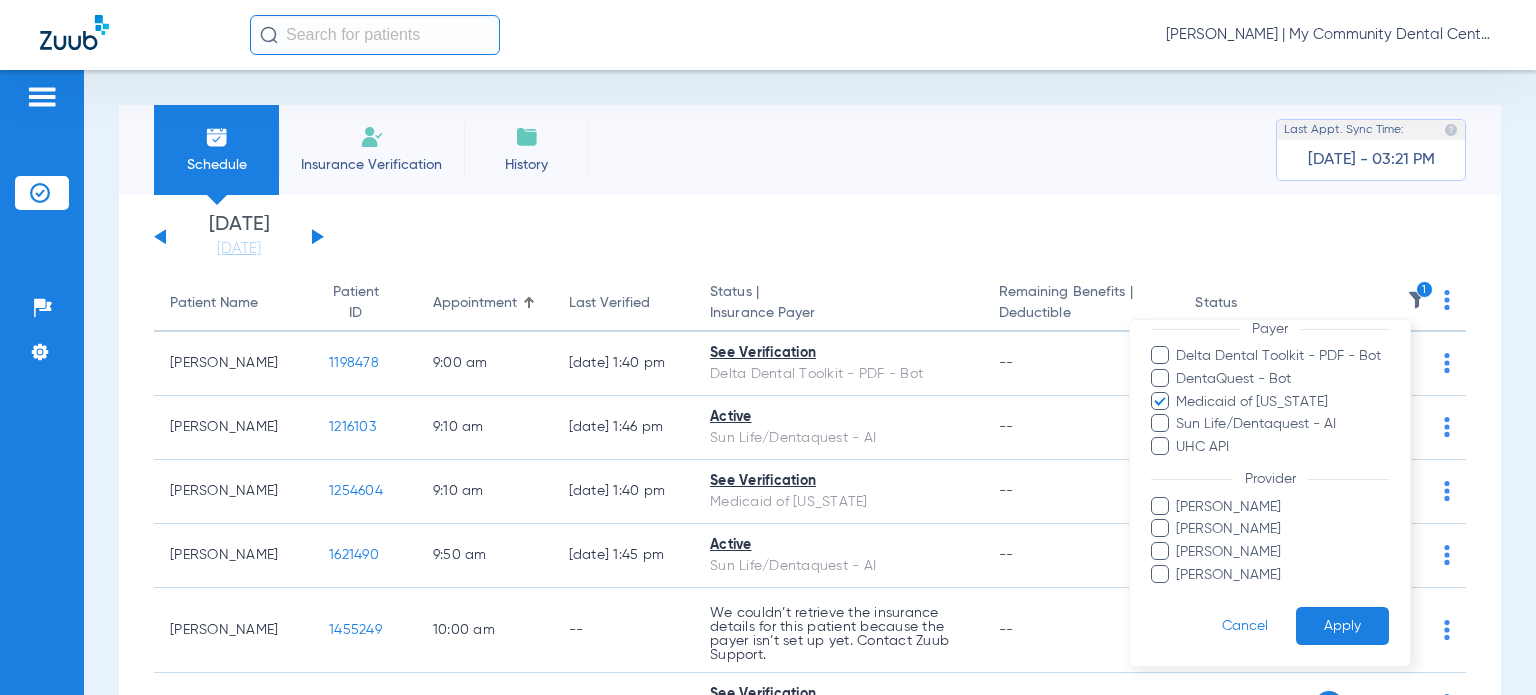 click on "Apply" at bounding box center [1342, 625] 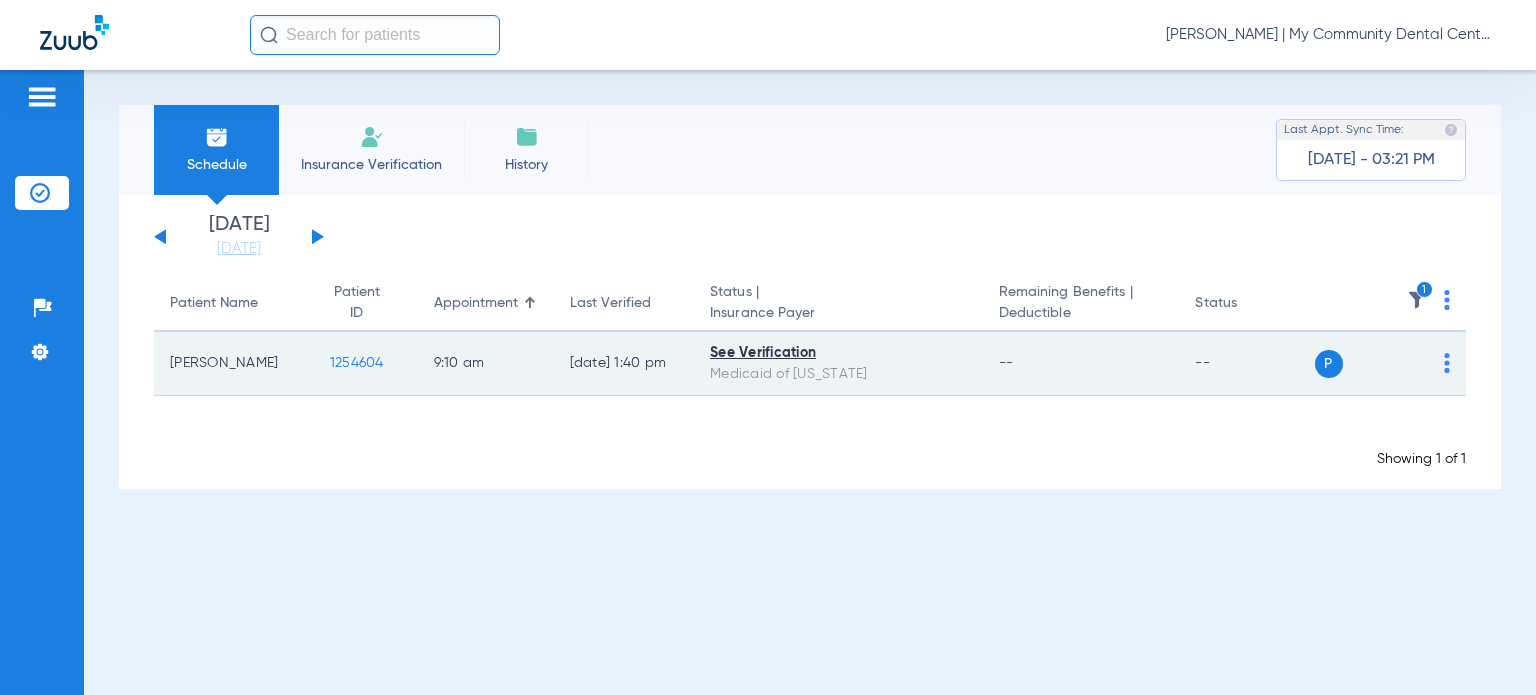click on "1254604" 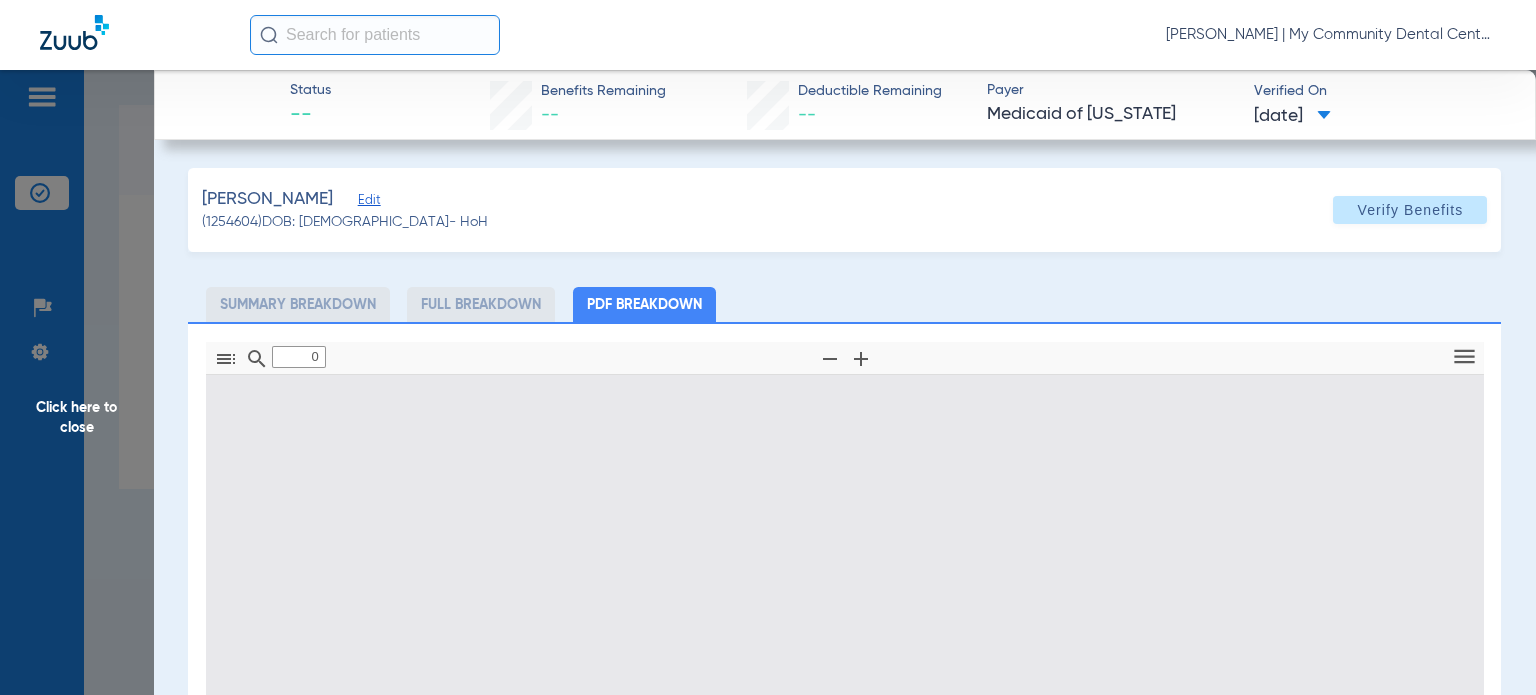 type on "1" 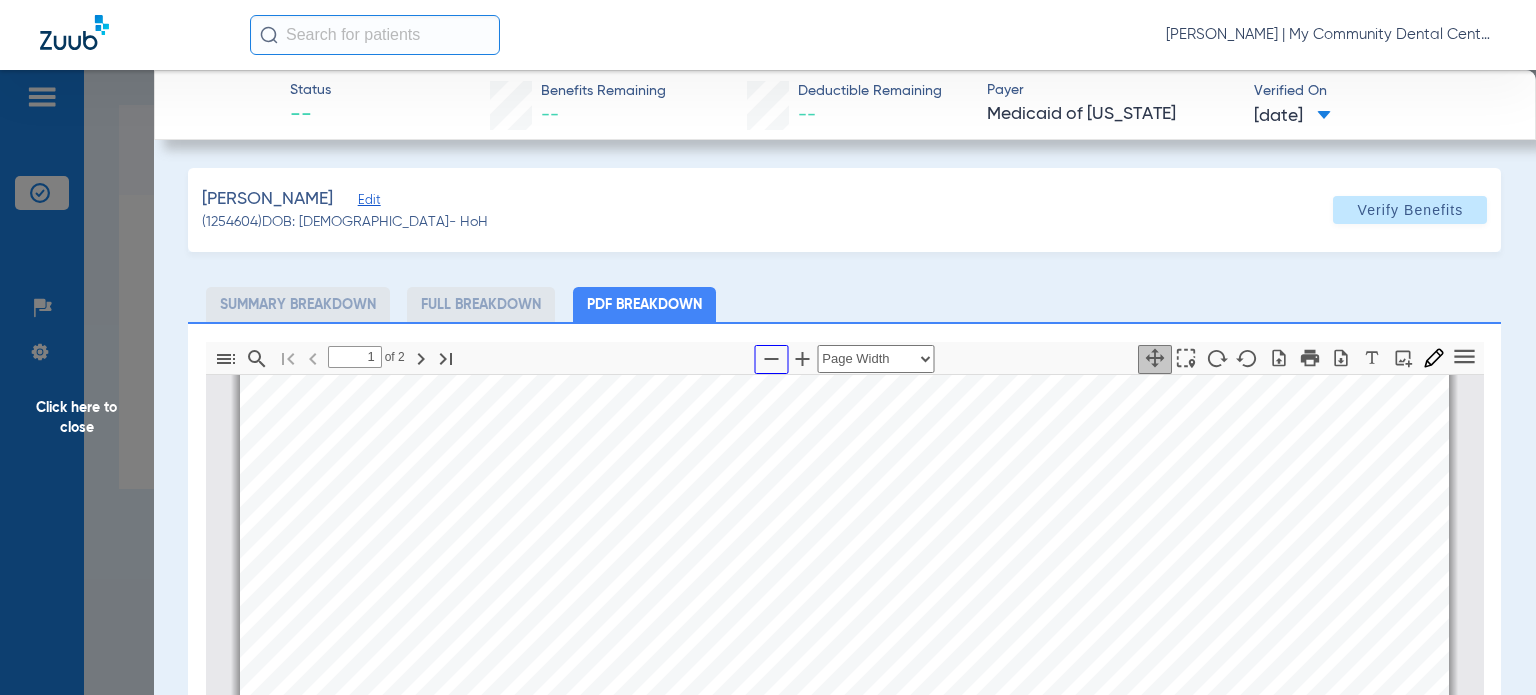 click 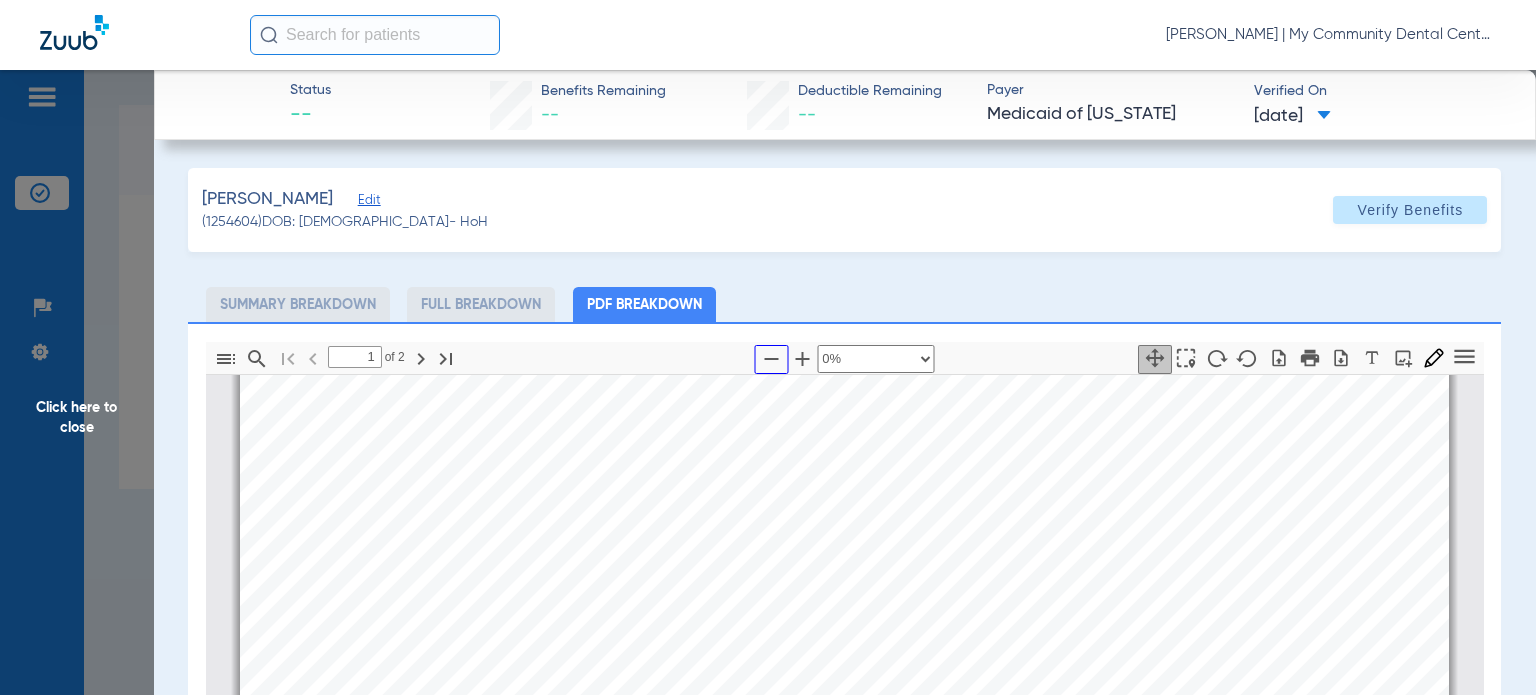 scroll, scrollTop: 9, scrollLeft: 0, axis: vertical 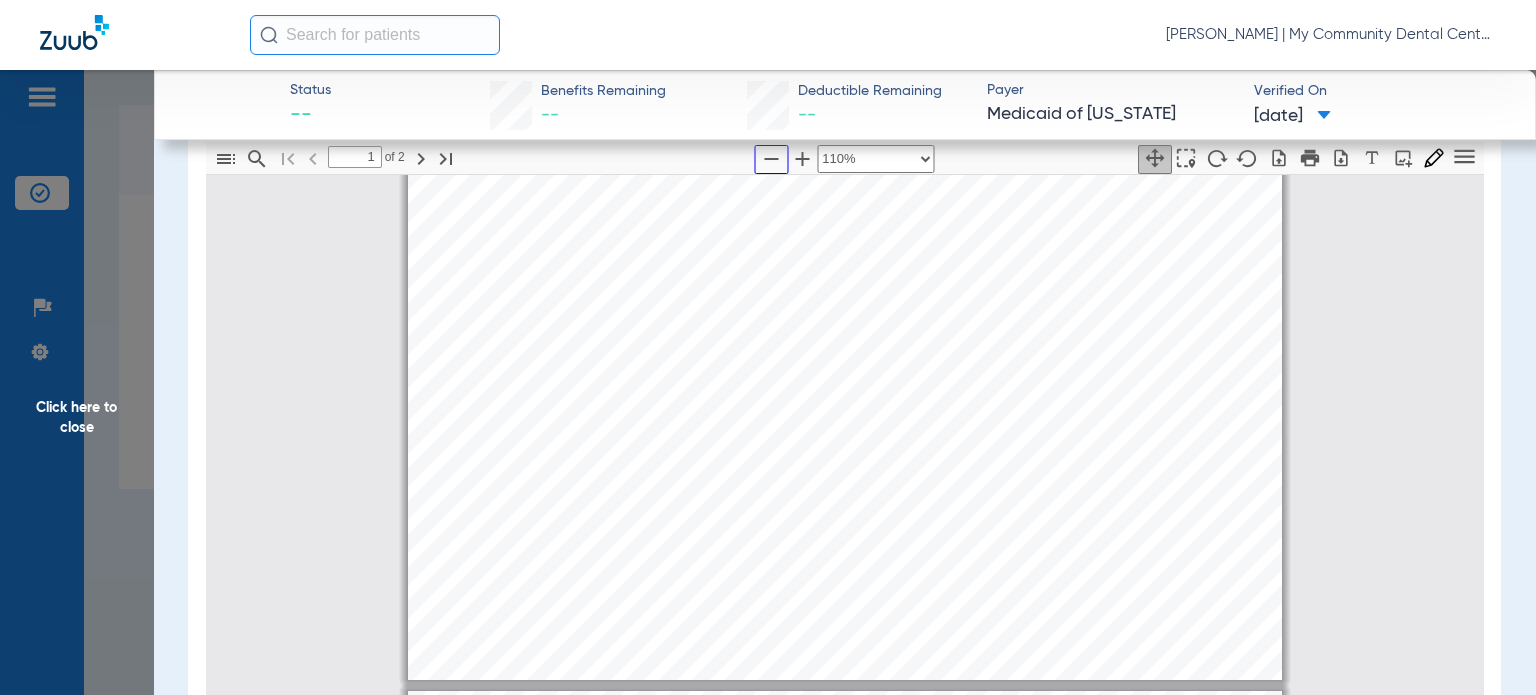 type on "2" 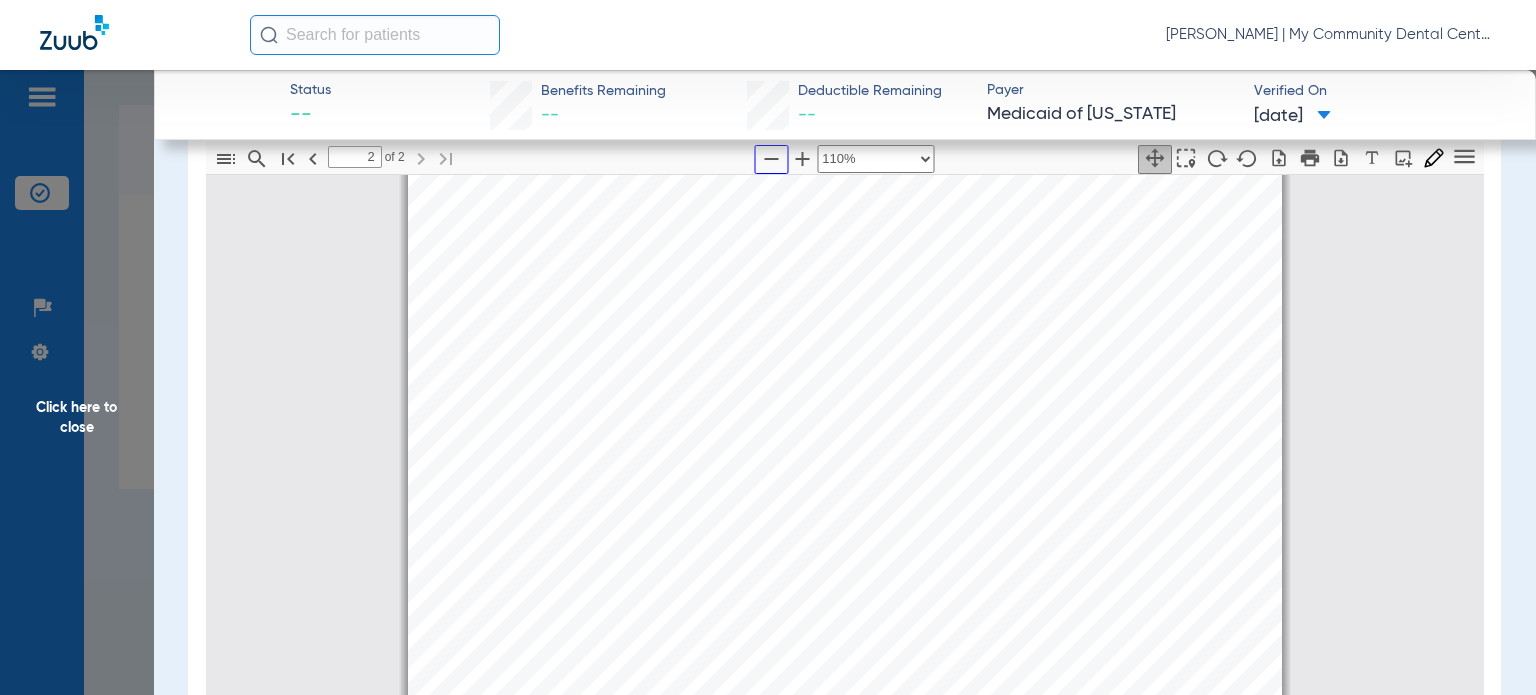 scroll, scrollTop: 1409, scrollLeft: 0, axis: vertical 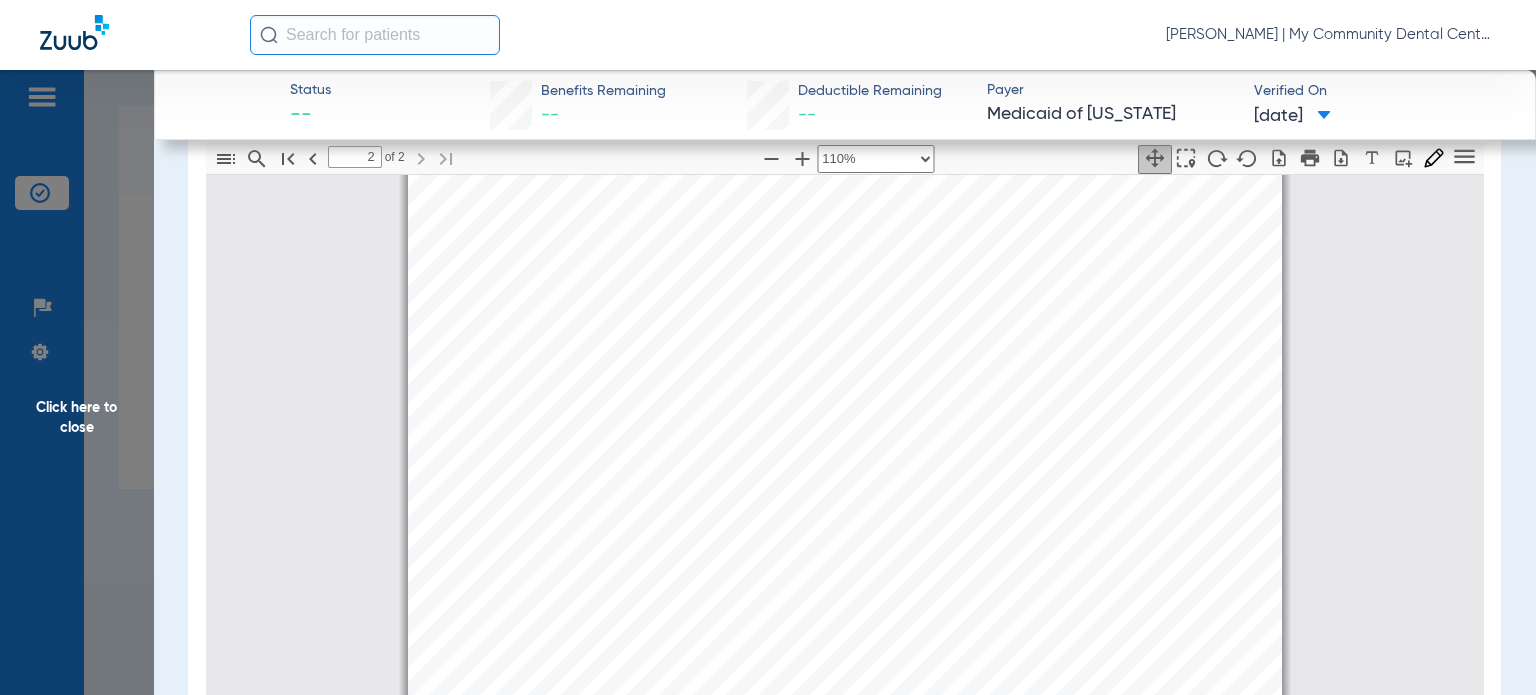 click on "Click here to close" 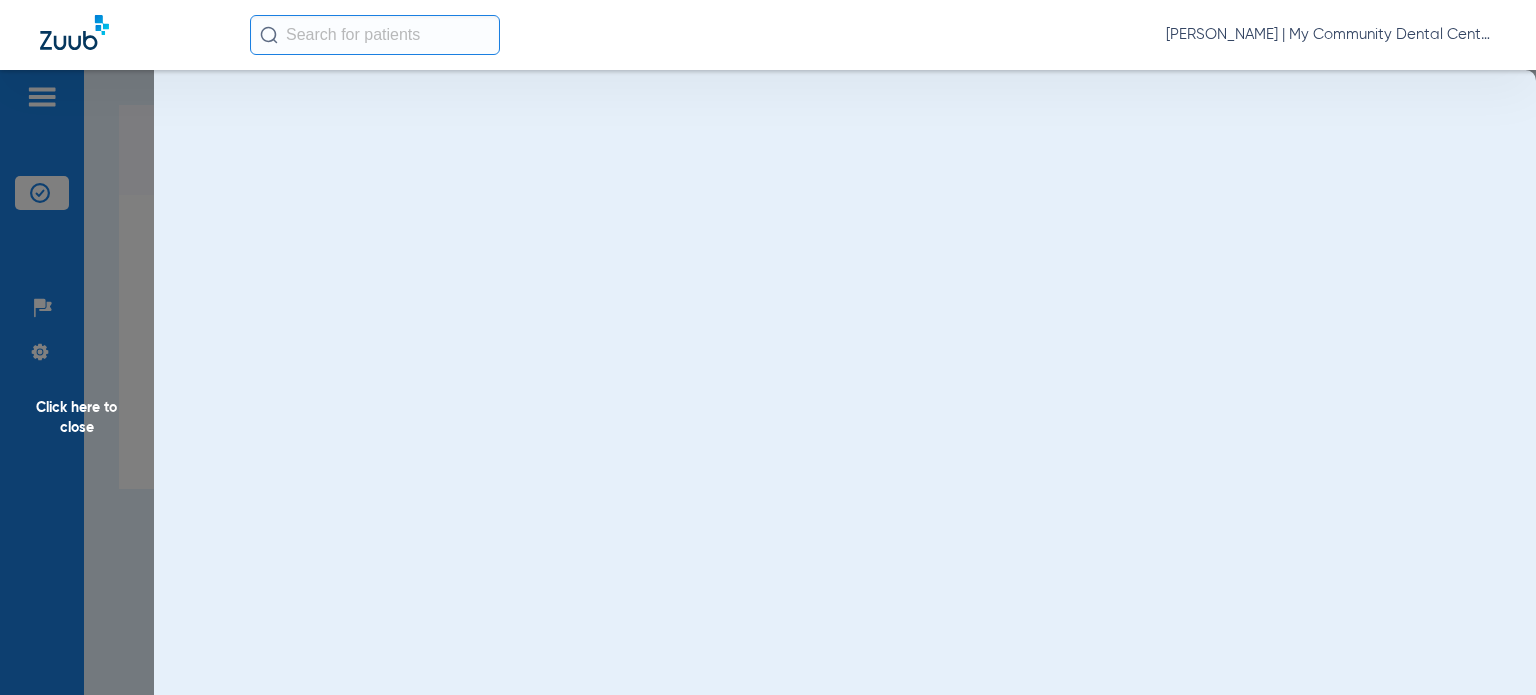 scroll, scrollTop: 0, scrollLeft: 0, axis: both 